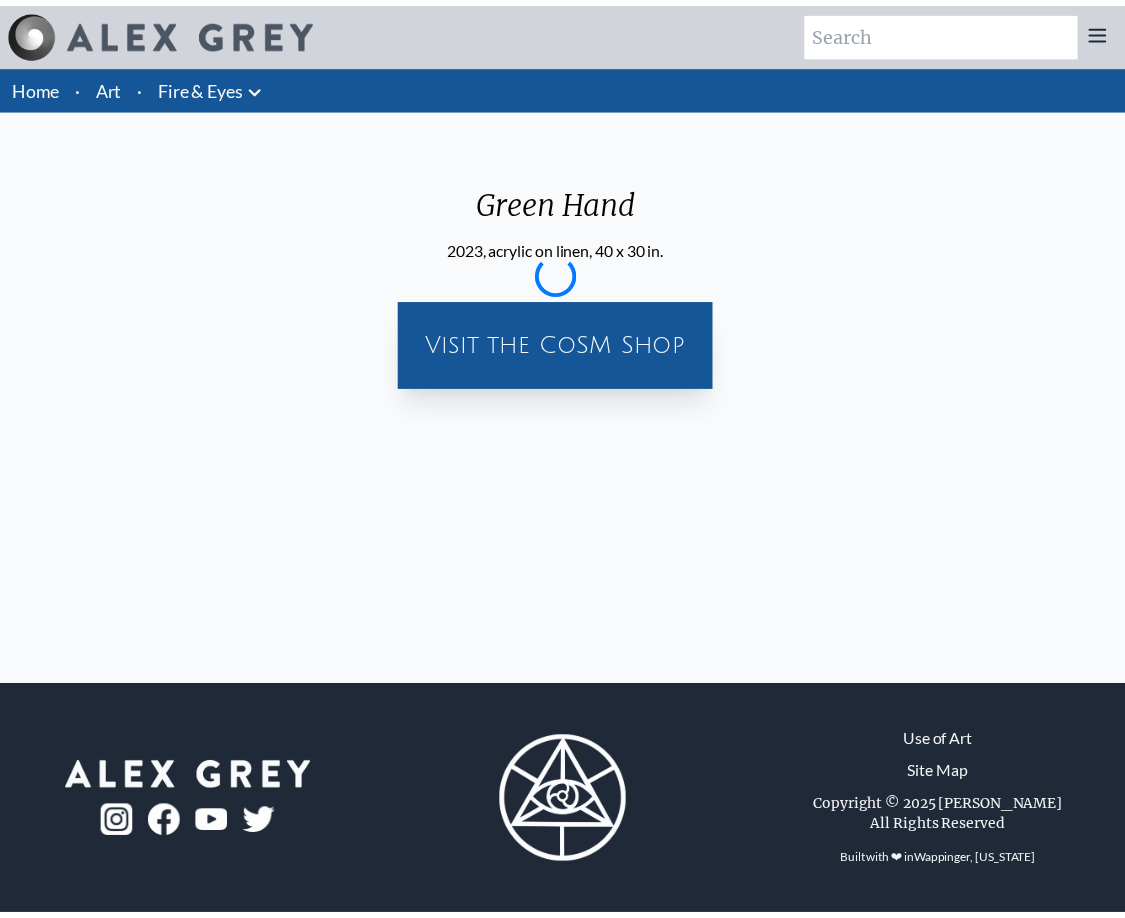 scroll, scrollTop: 0, scrollLeft: 0, axis: both 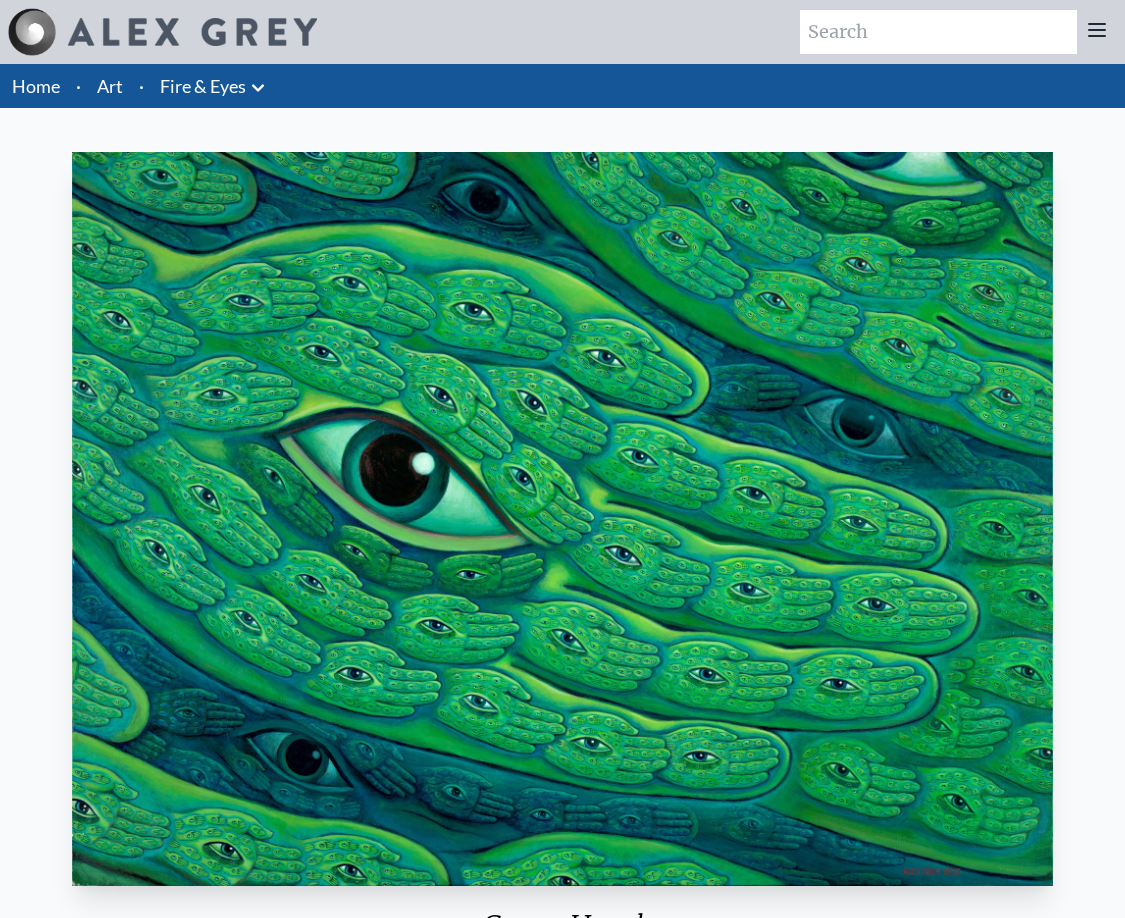 click on "Home" at bounding box center [36, 86] 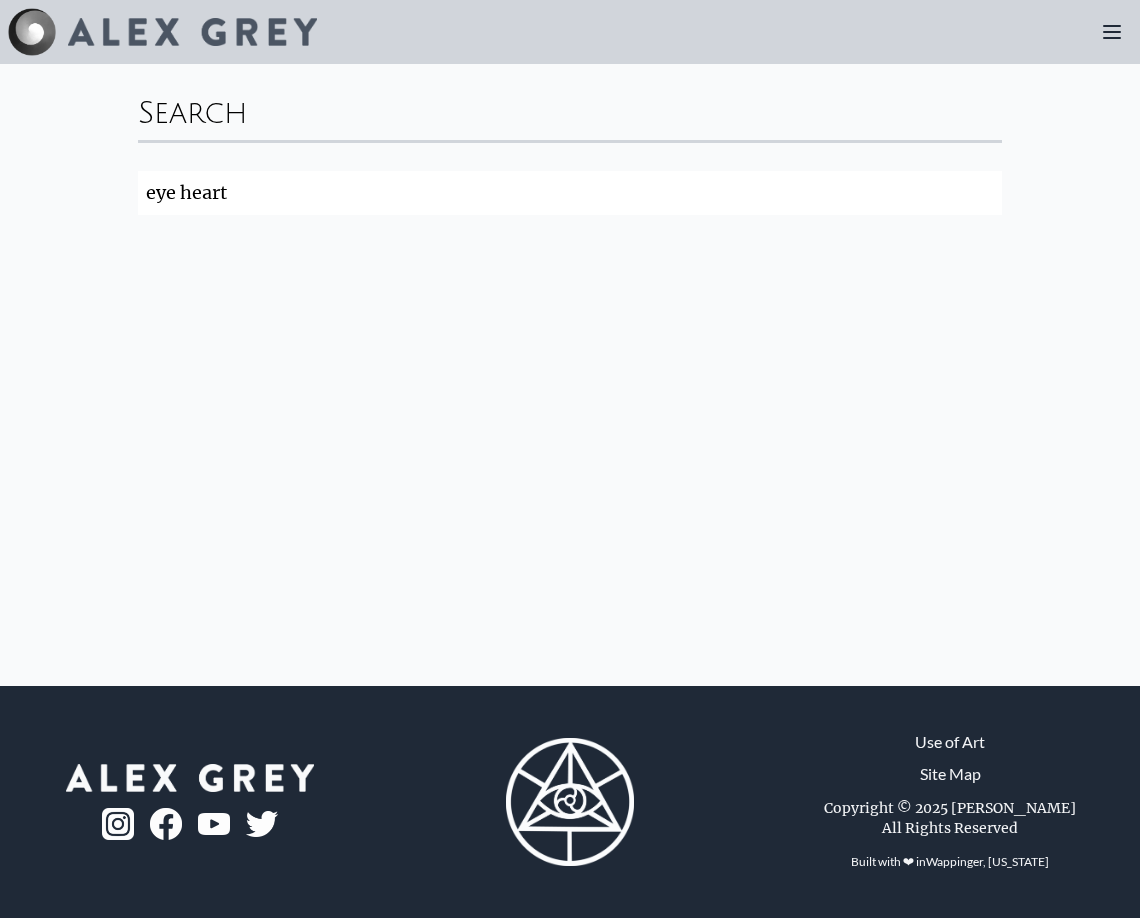 scroll, scrollTop: 0, scrollLeft: 0, axis: both 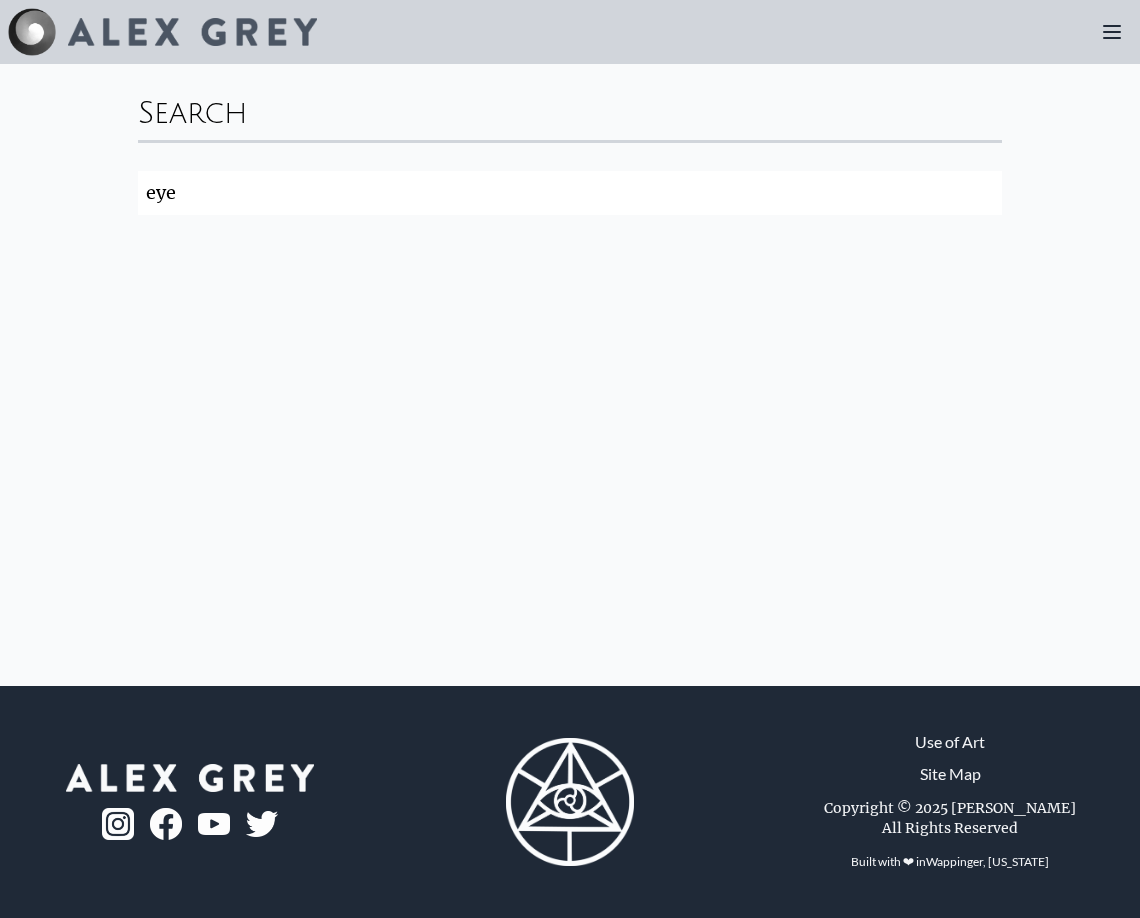type on "eye" 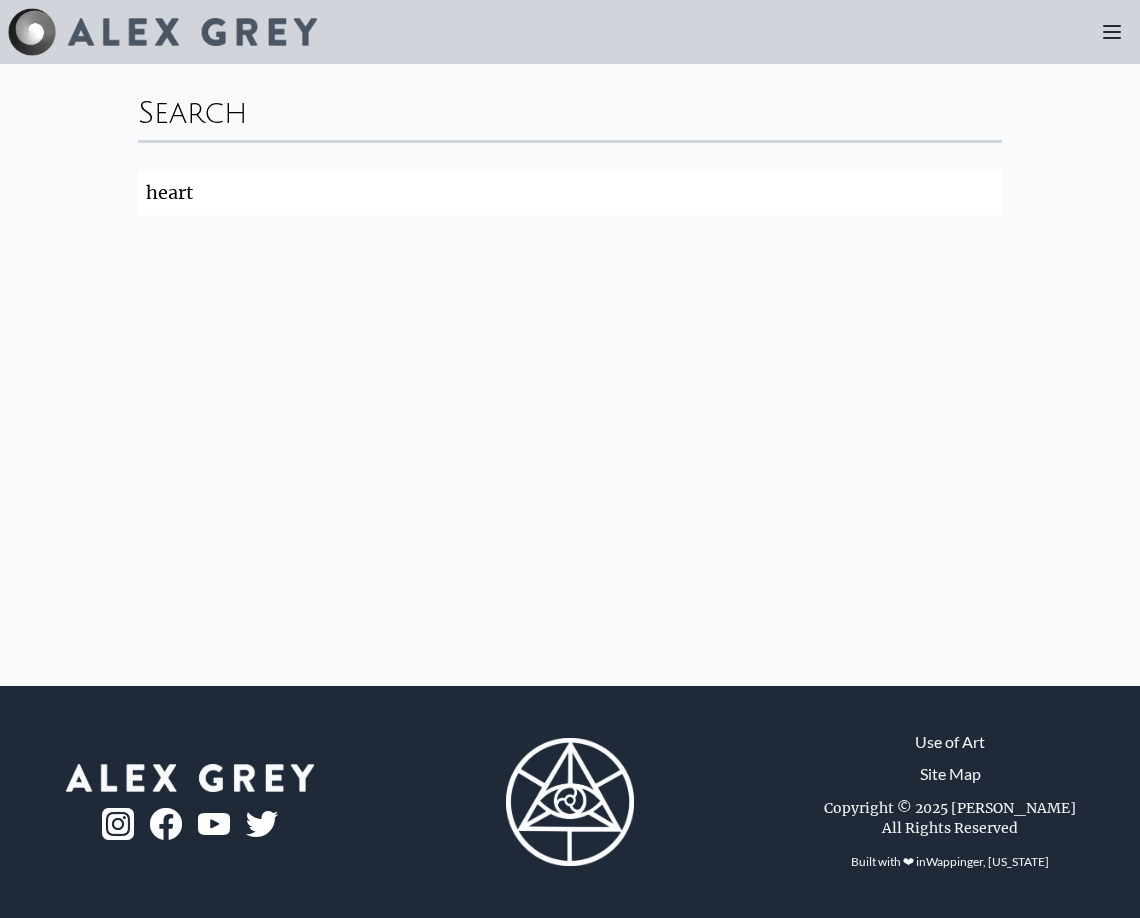 type on "heart" 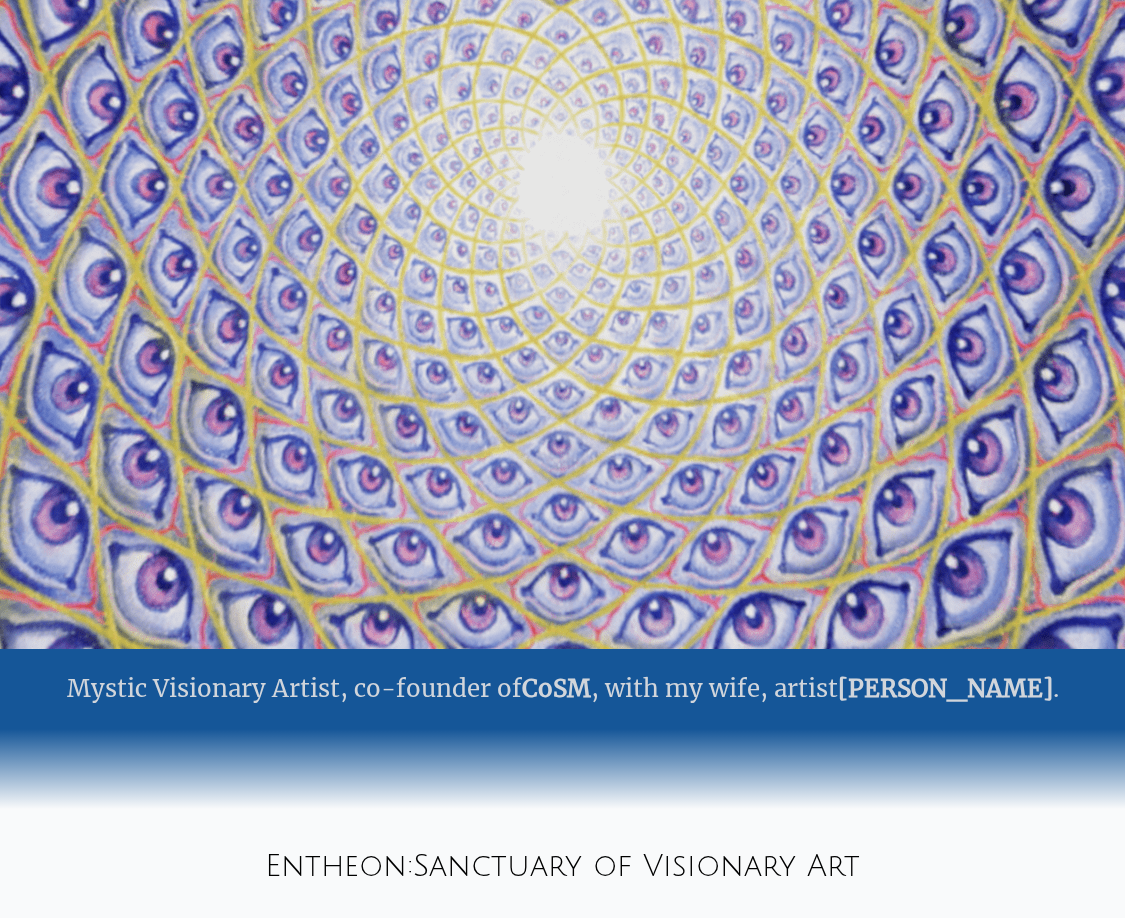 scroll, scrollTop: 0, scrollLeft: 0, axis: both 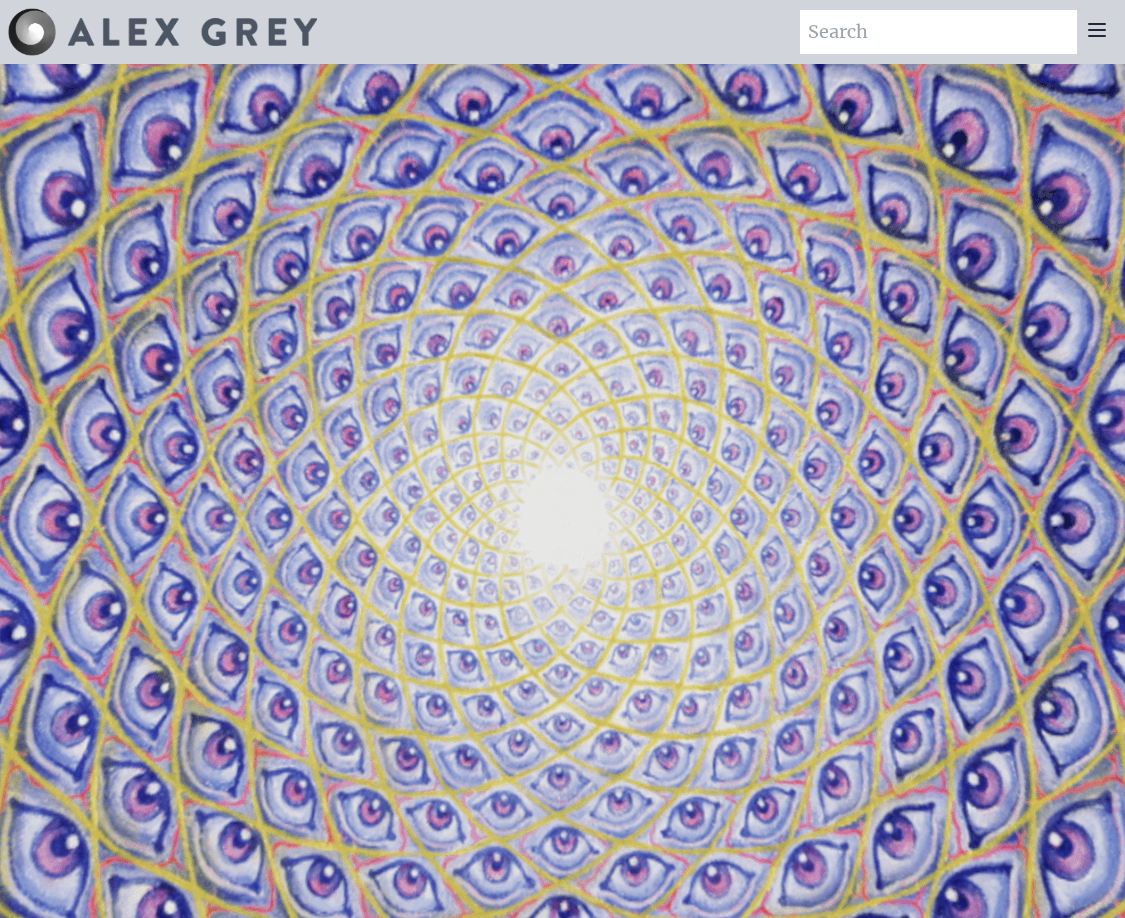 click at bounding box center [938, 32] 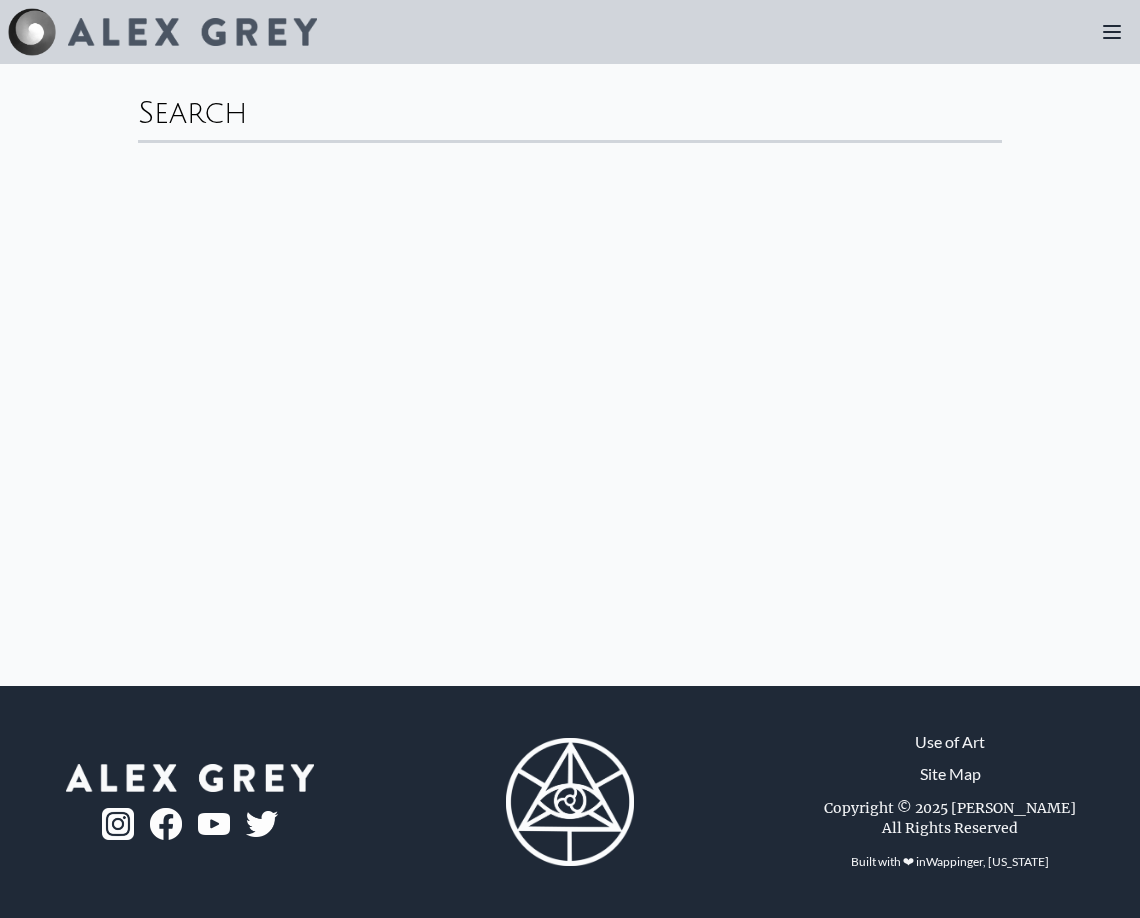 scroll, scrollTop: 0, scrollLeft: 0, axis: both 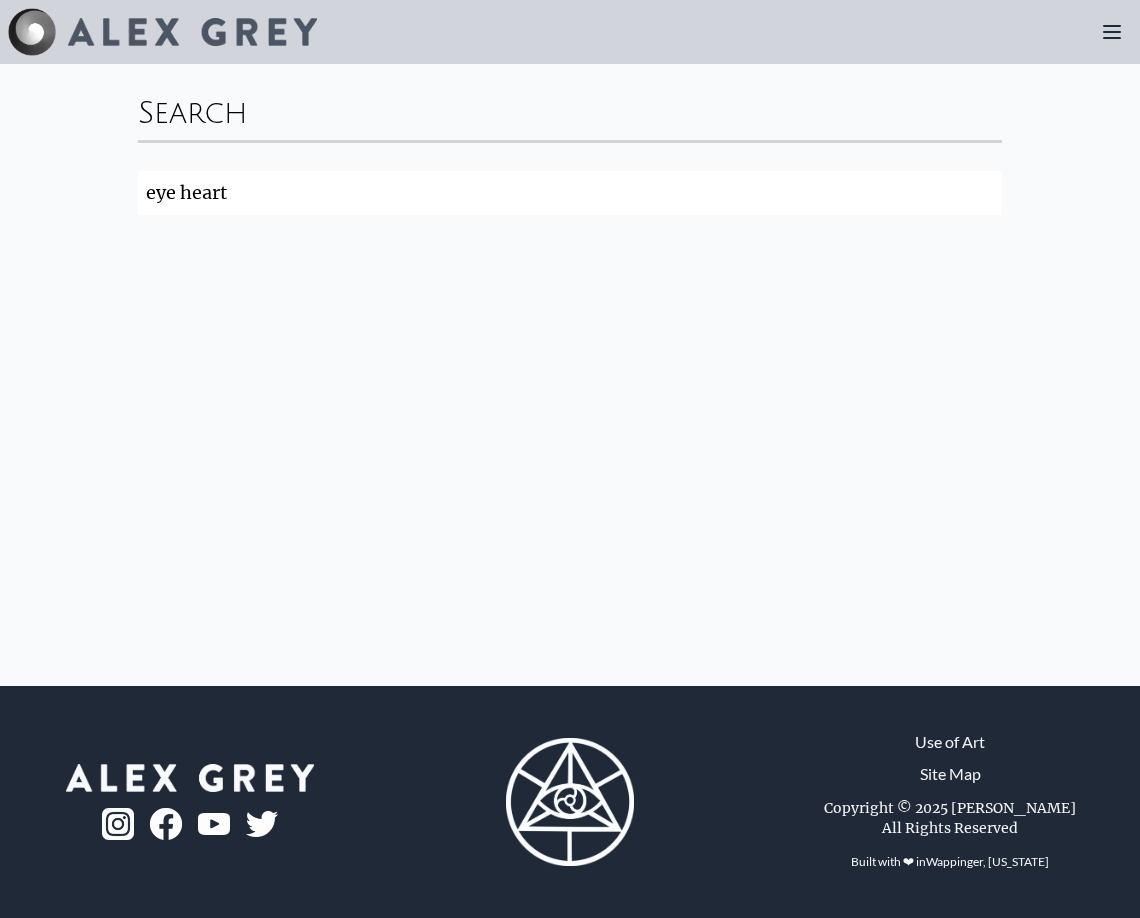 click on "eye heart" at bounding box center (570, 193) 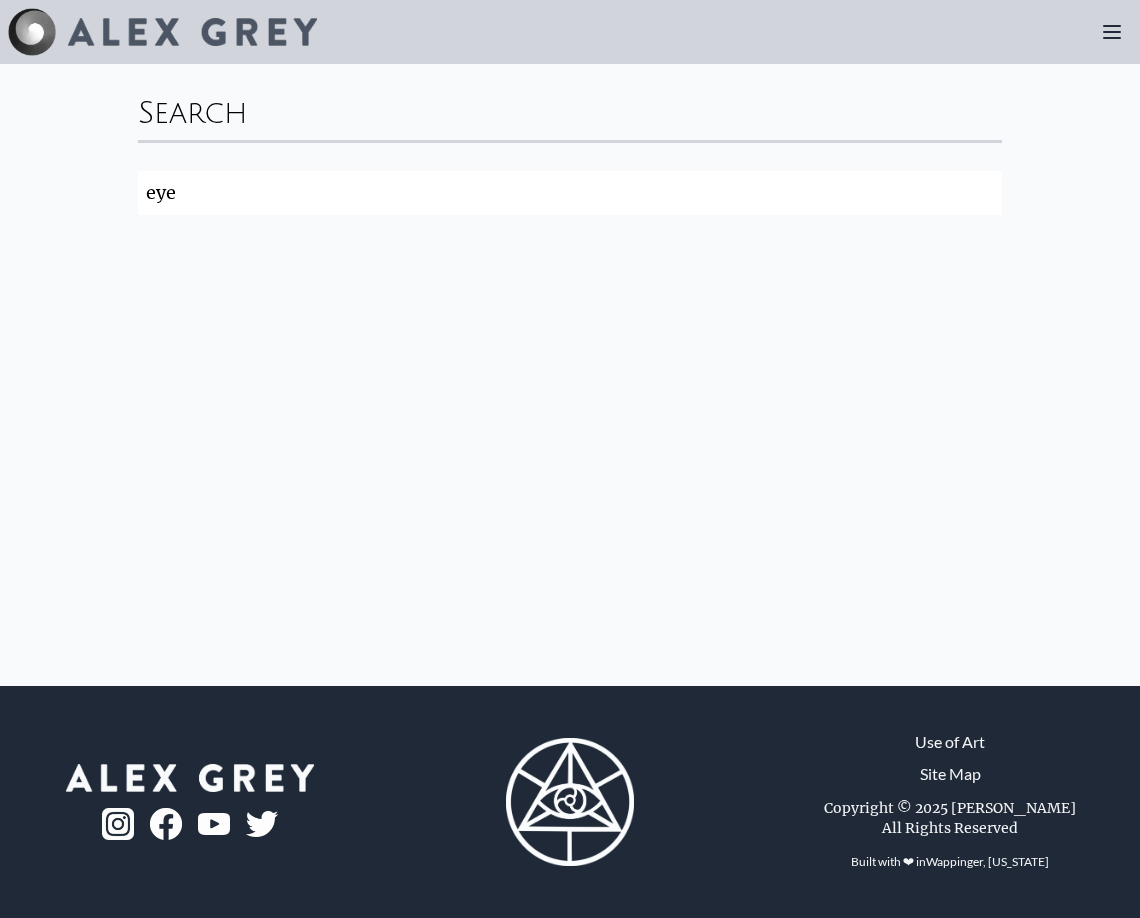 type on "eye" 